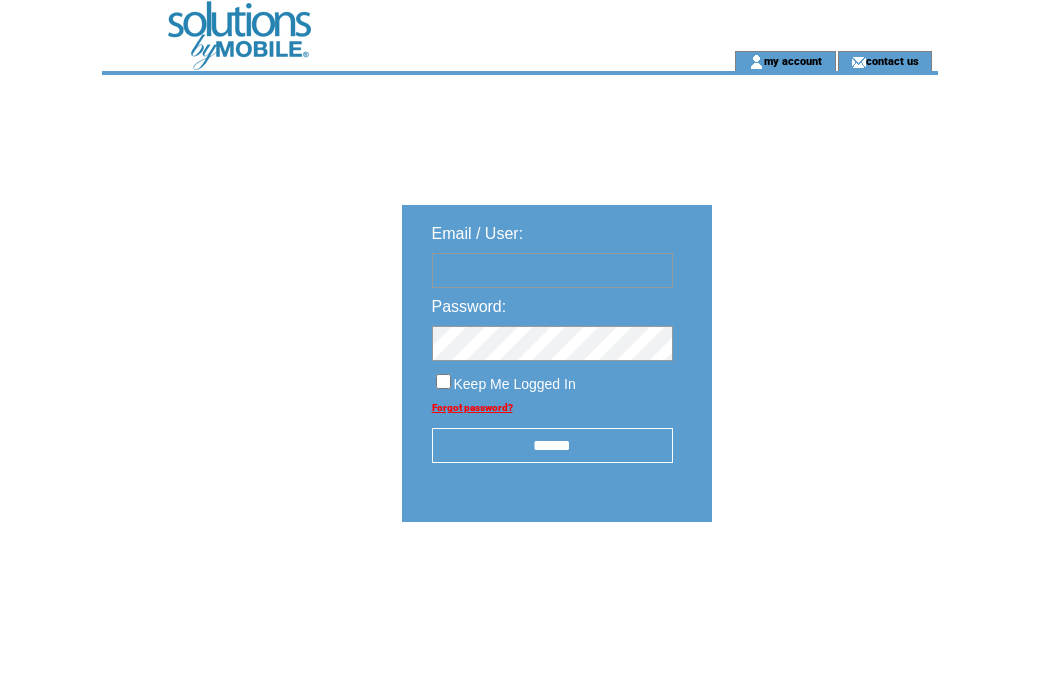 scroll, scrollTop: 0, scrollLeft: 0, axis: both 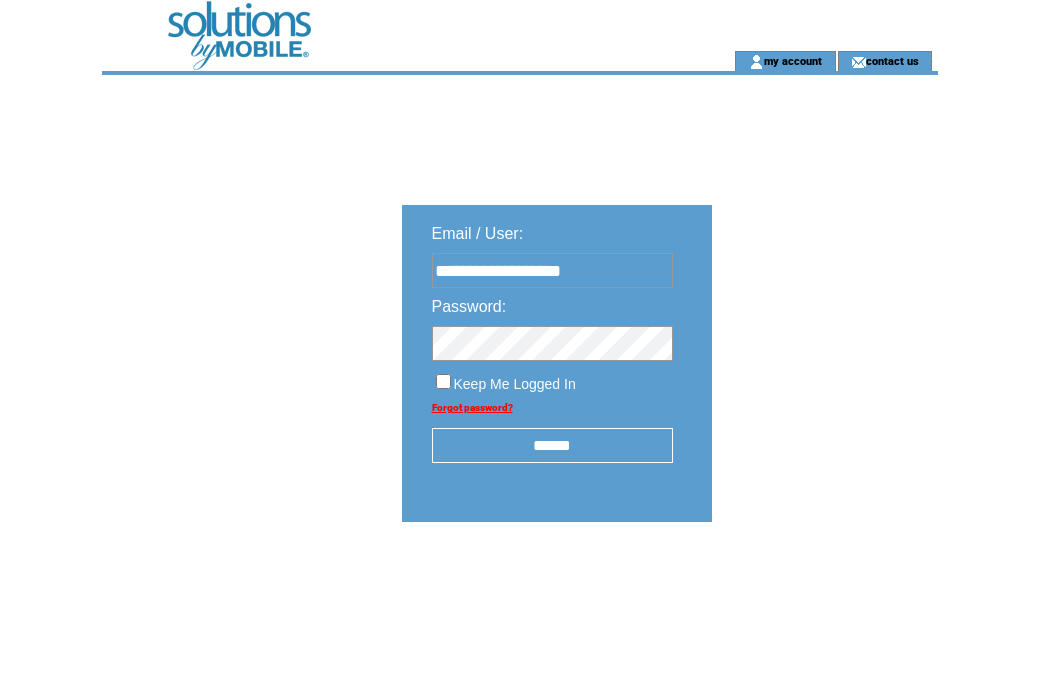 type on "**********" 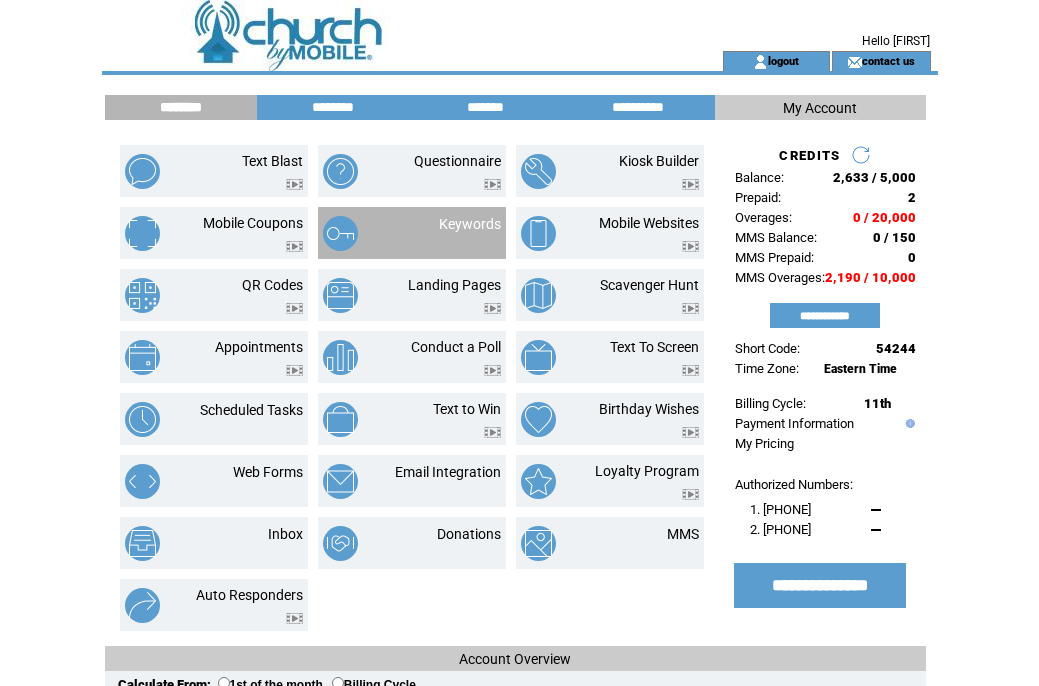 scroll, scrollTop: 0, scrollLeft: 0, axis: both 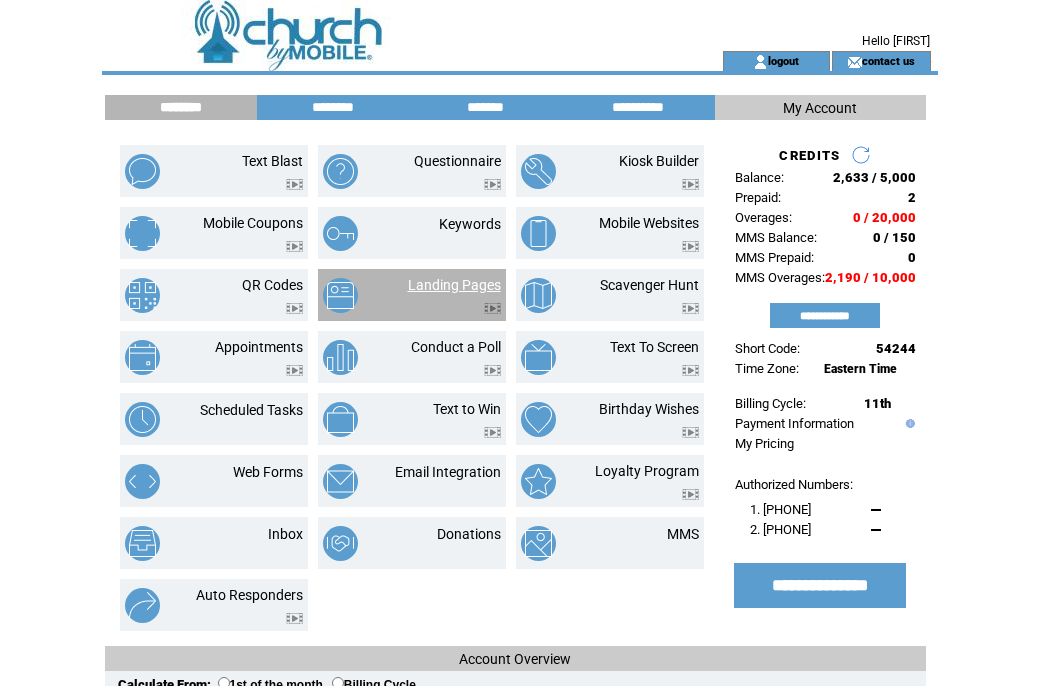 click on "Landing Pages" at bounding box center [454, 285] 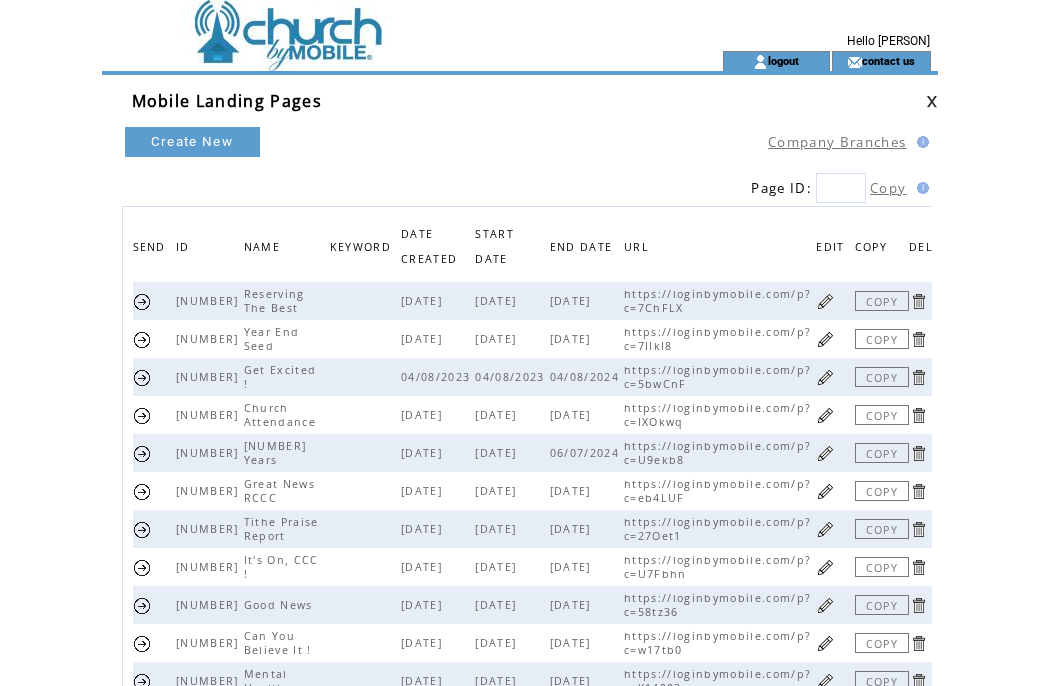scroll, scrollTop: 0, scrollLeft: 0, axis: both 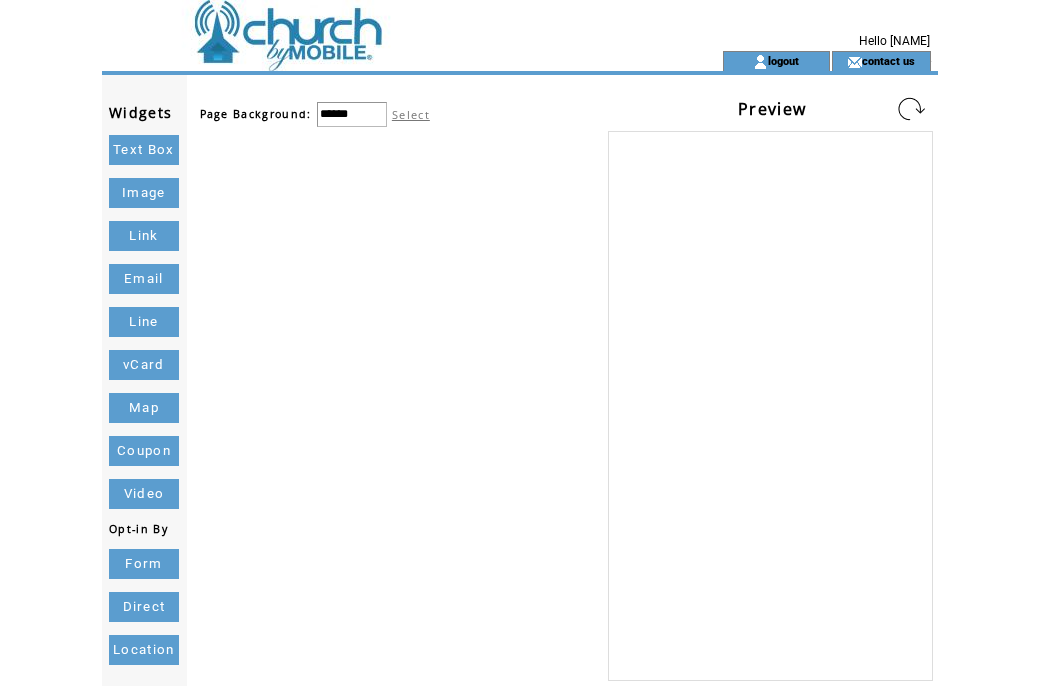 click on "Text Box" at bounding box center [144, 150] 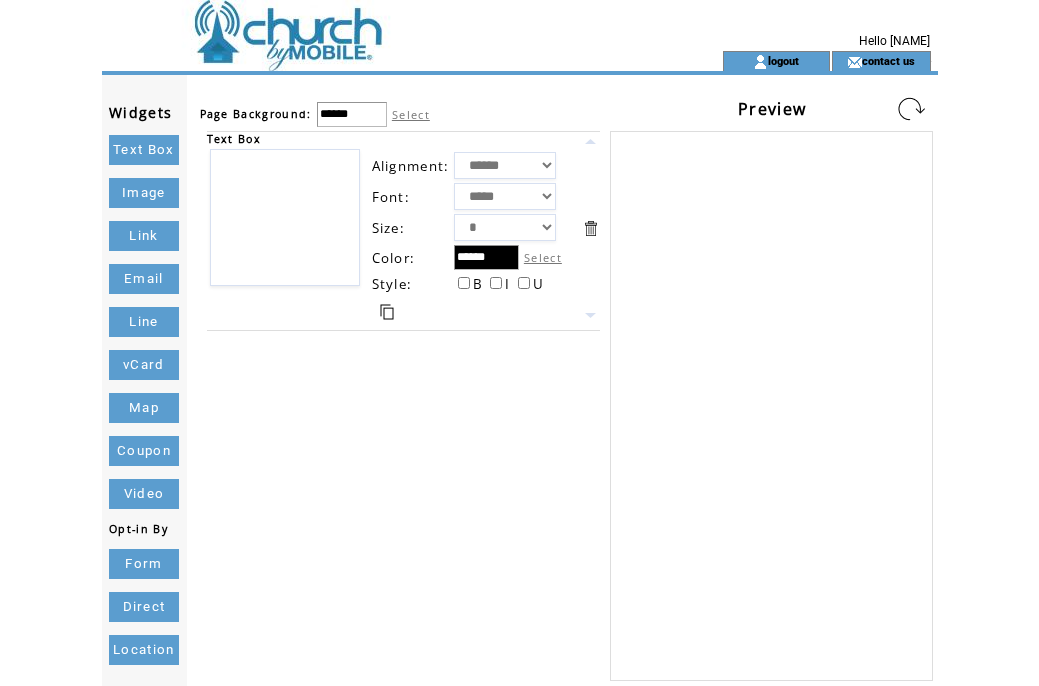 select on "*" 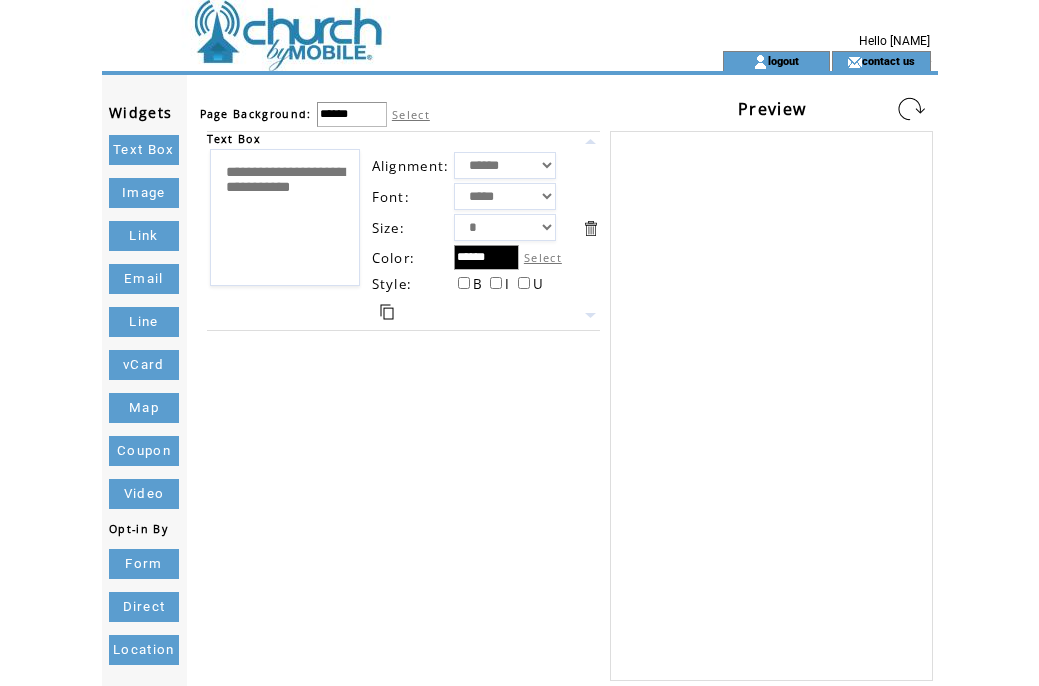 click on "**********" at bounding box center [285, 217] 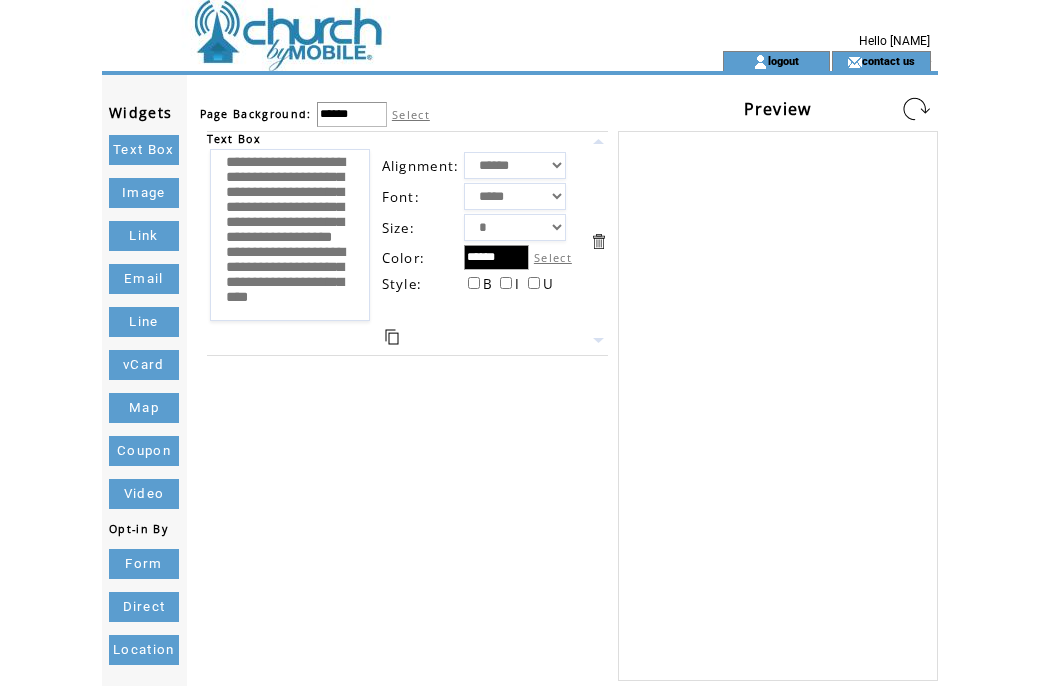 scroll, scrollTop: 660, scrollLeft: 0, axis: vertical 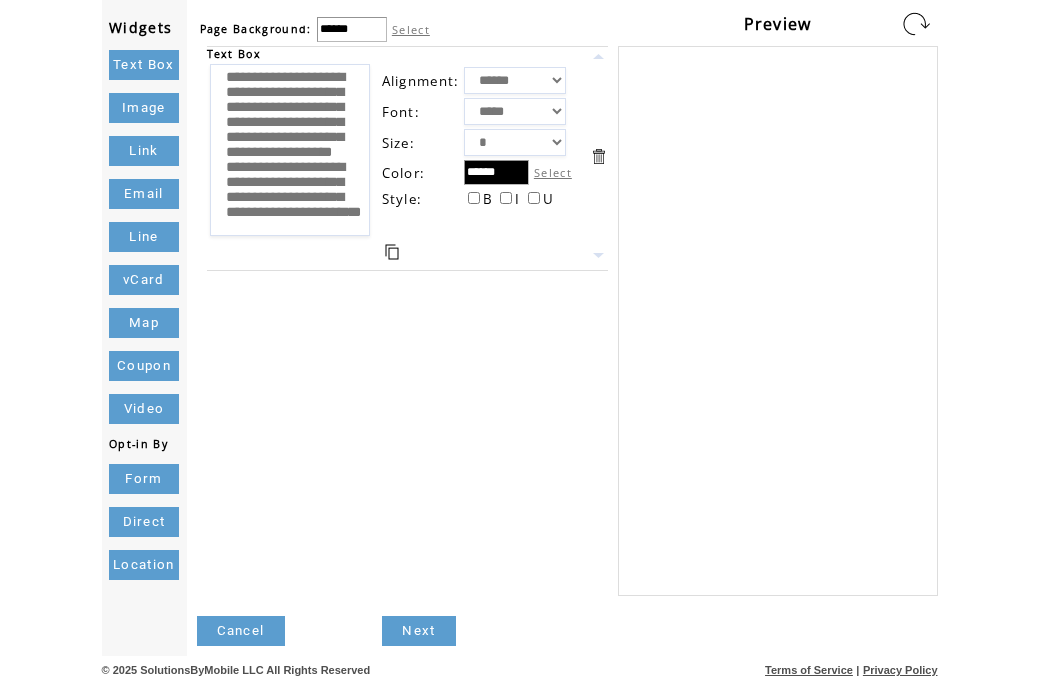 type on "**********" 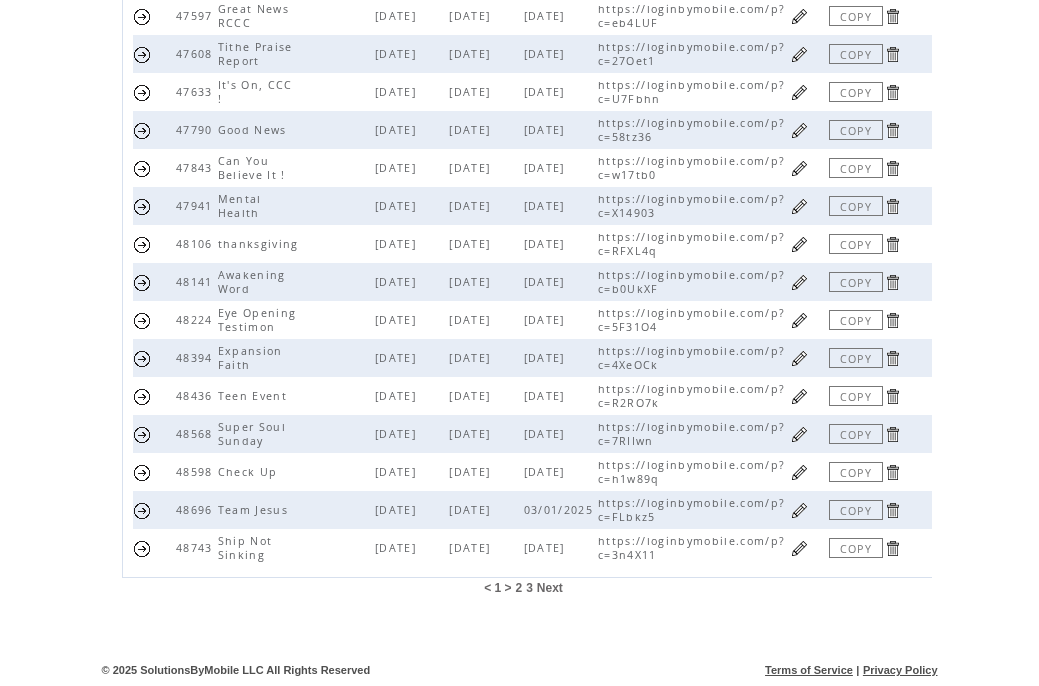 scroll, scrollTop: 475, scrollLeft: 0, axis: vertical 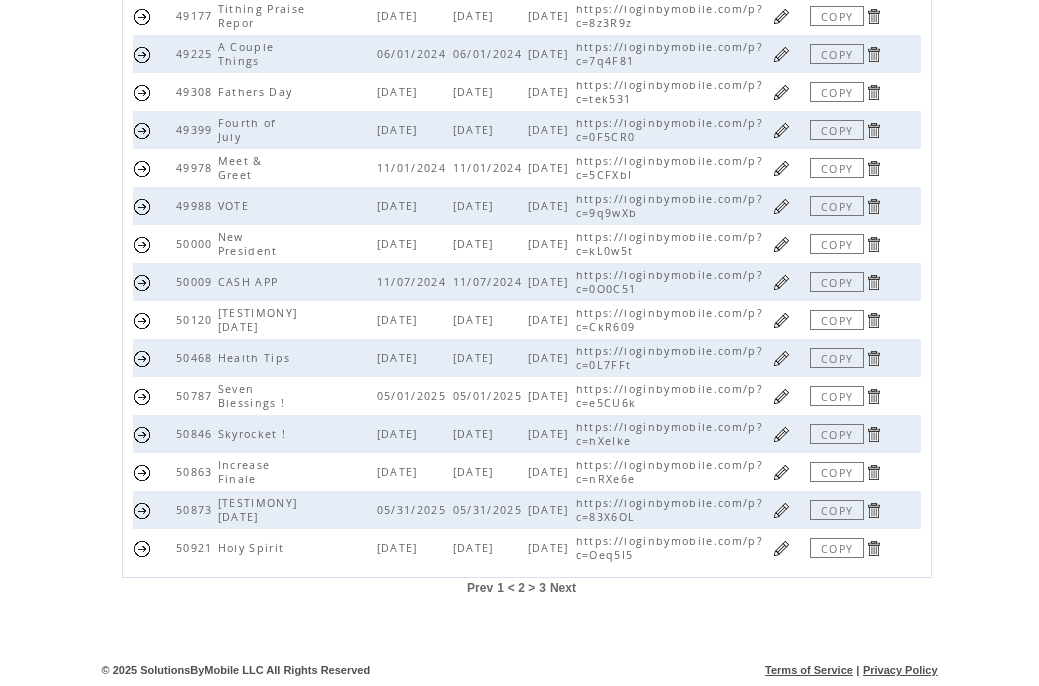 click on "Next" at bounding box center [563, 588] 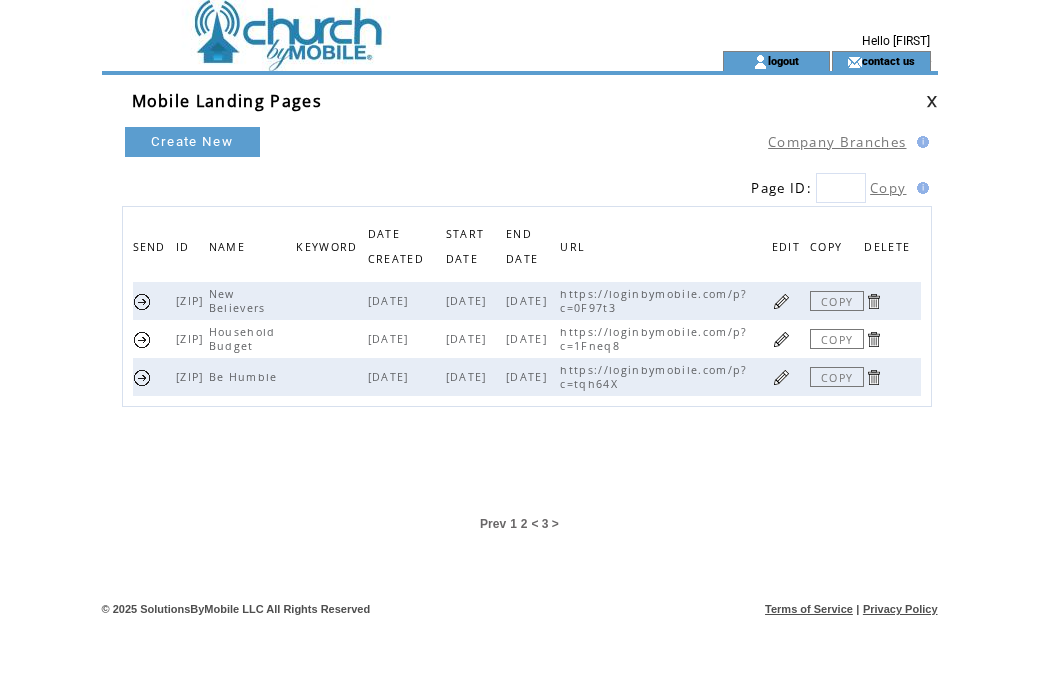 scroll, scrollTop: 0, scrollLeft: 0, axis: both 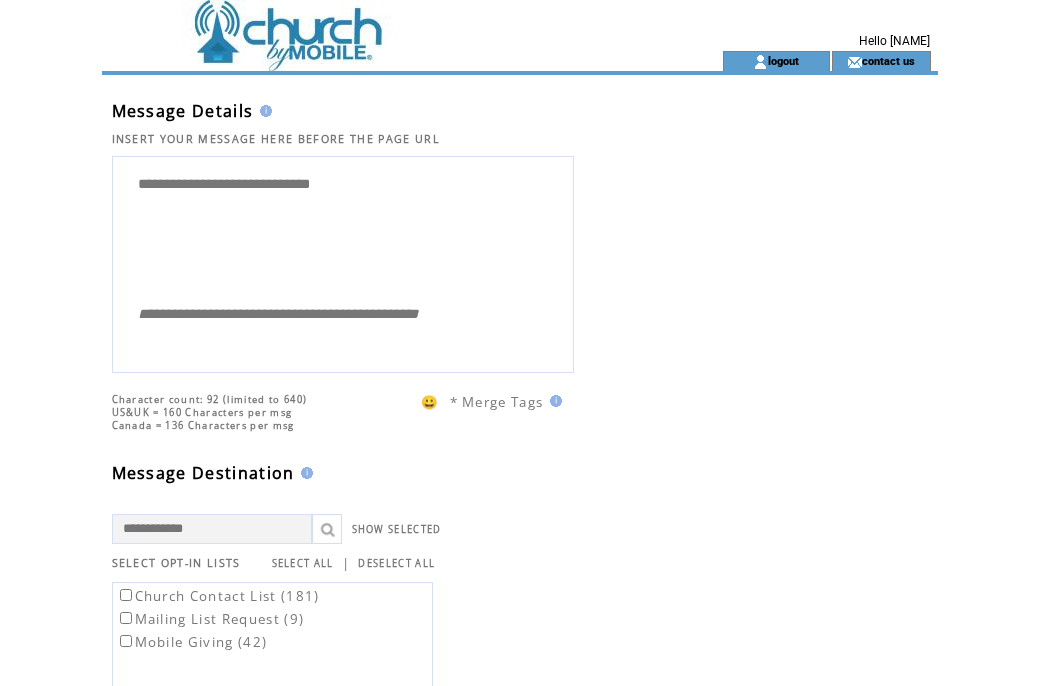 click on "**********" at bounding box center [343, 227] 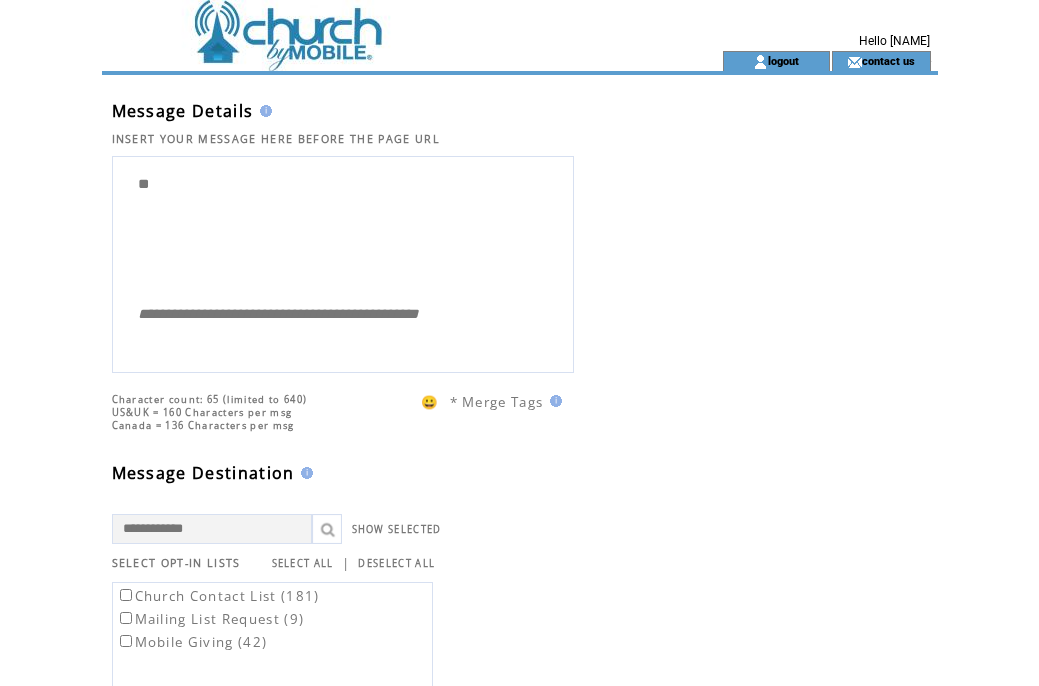 type on "*" 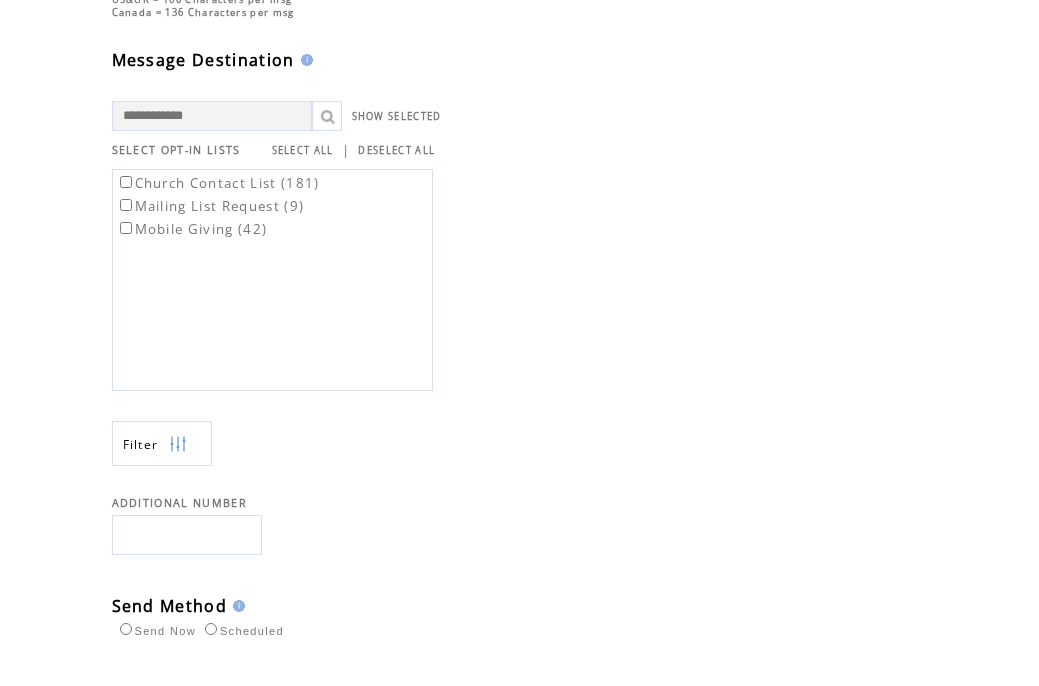 scroll, scrollTop: 414, scrollLeft: 0, axis: vertical 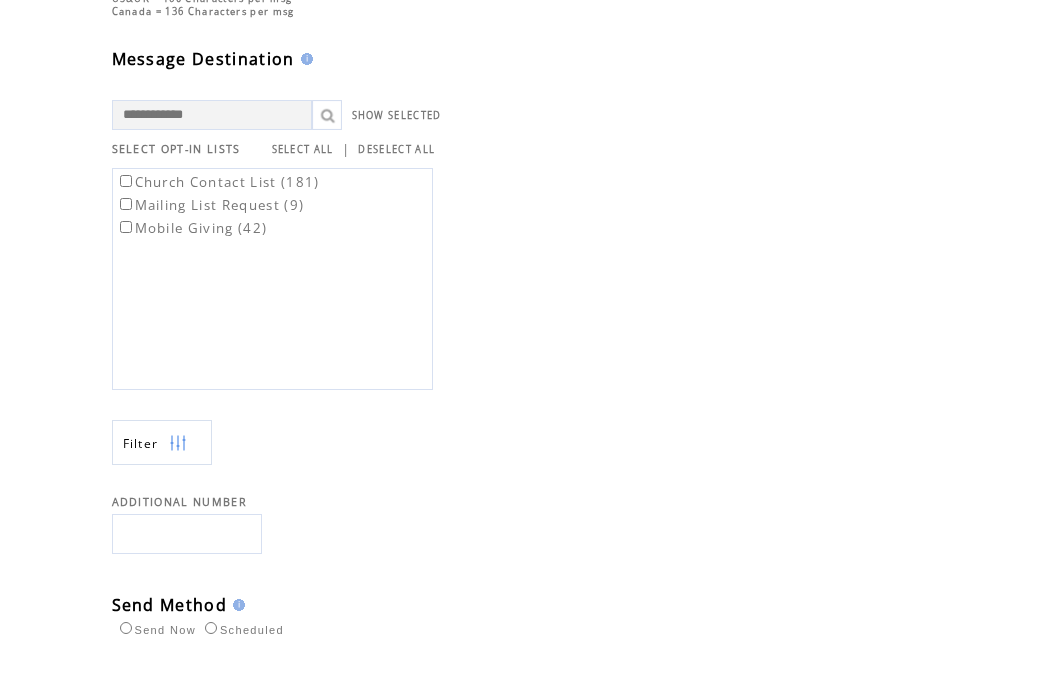 type on "**********" 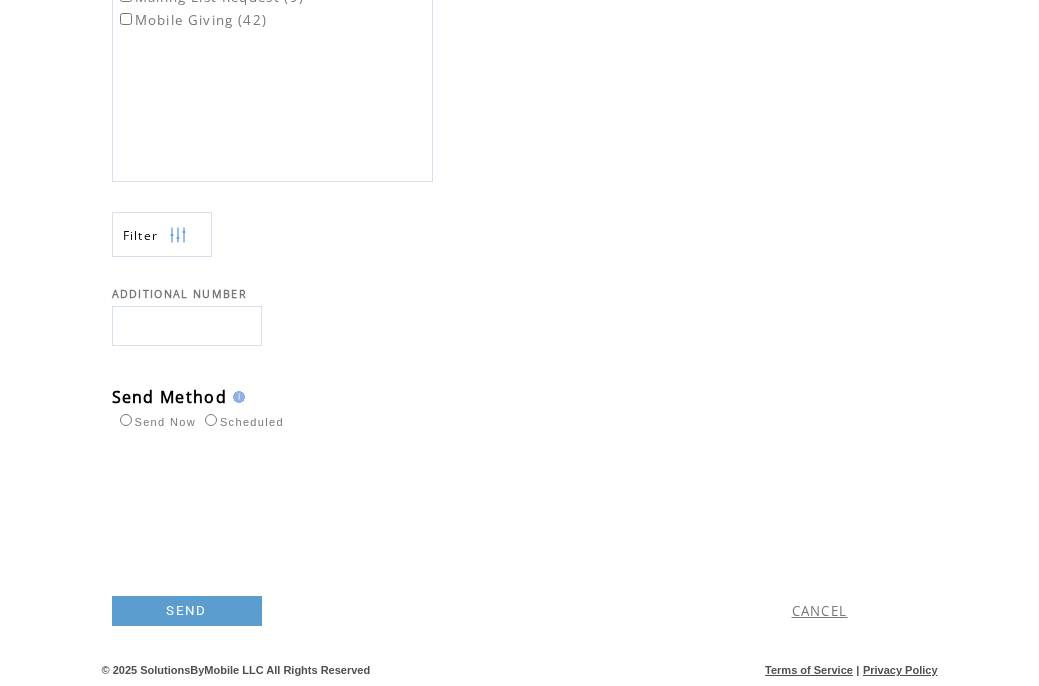 scroll, scrollTop: 633, scrollLeft: 0, axis: vertical 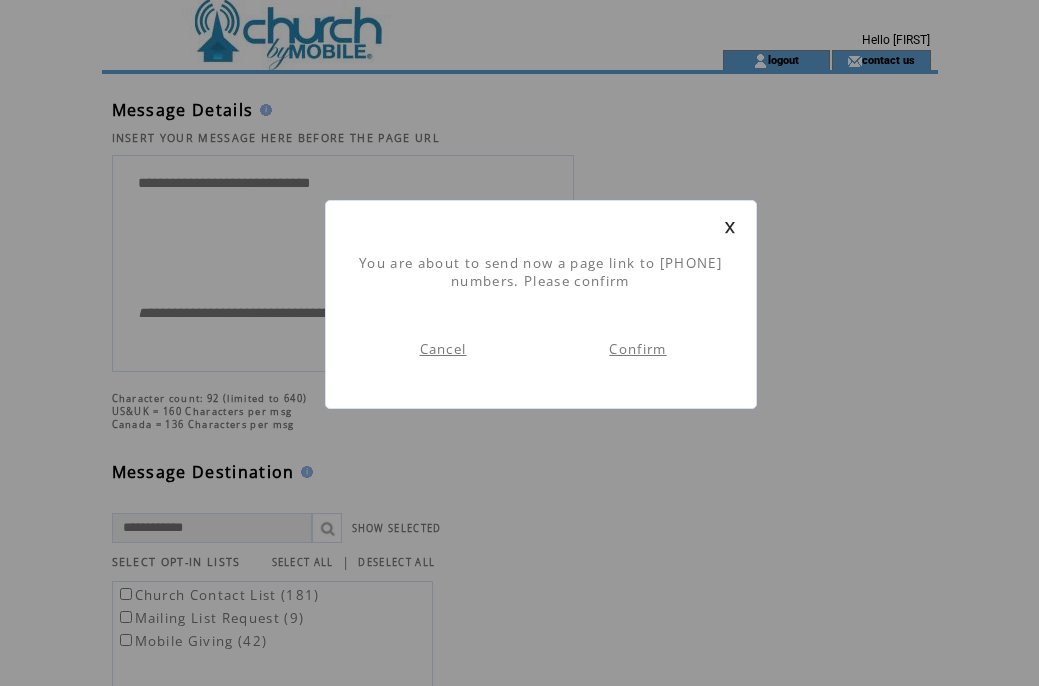 click on "Confirm" at bounding box center (637, 349) 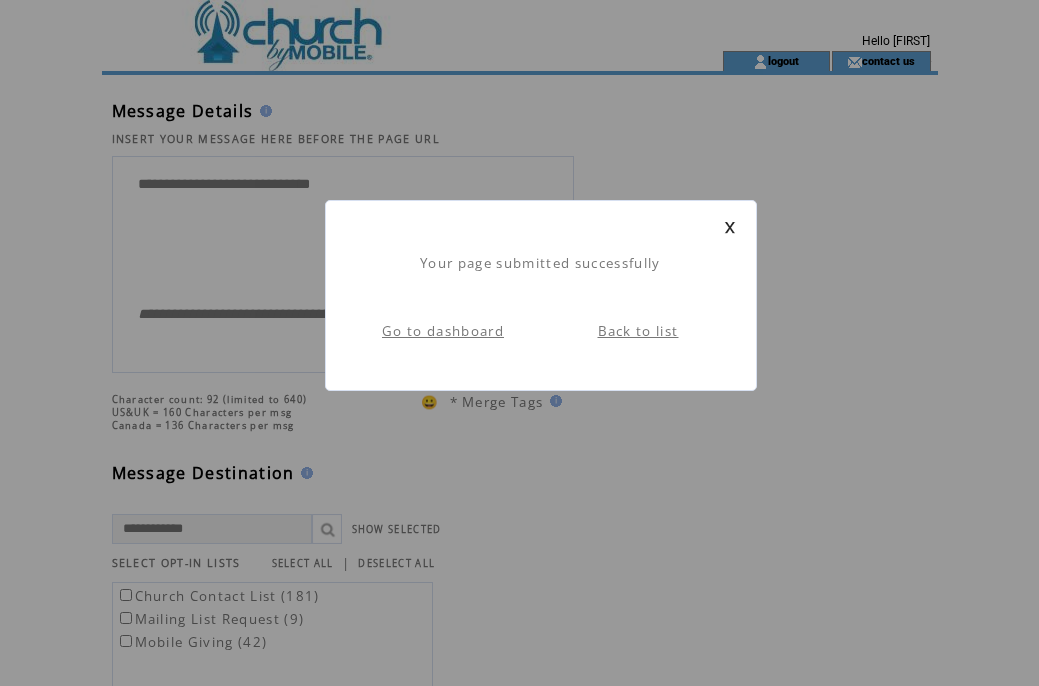 scroll, scrollTop: 1, scrollLeft: 0, axis: vertical 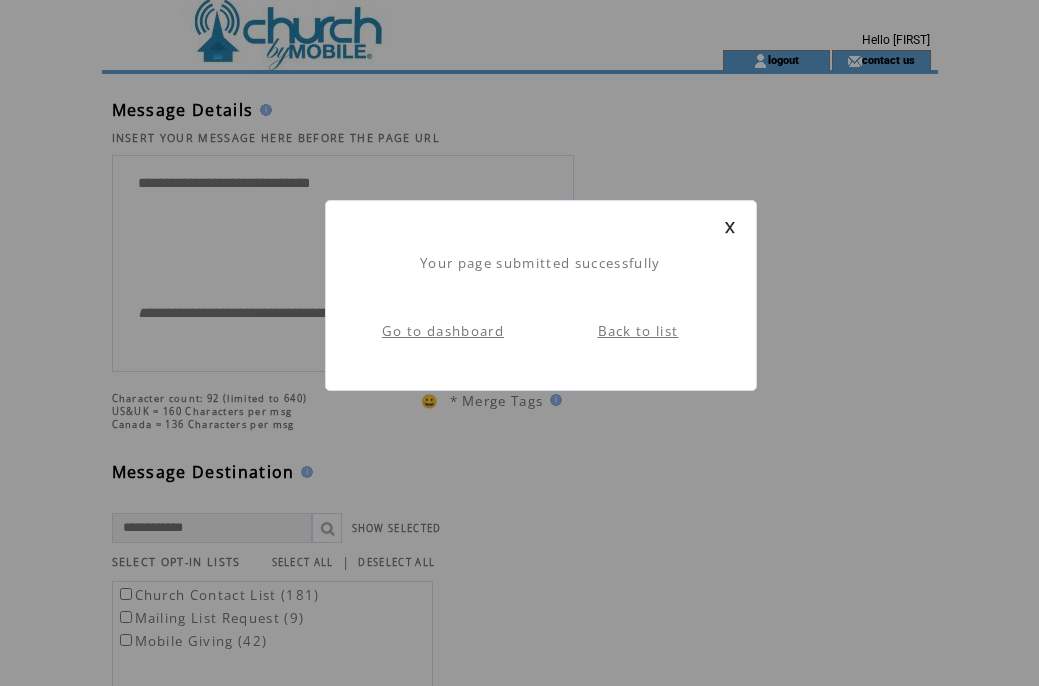 click at bounding box center [730, 227] 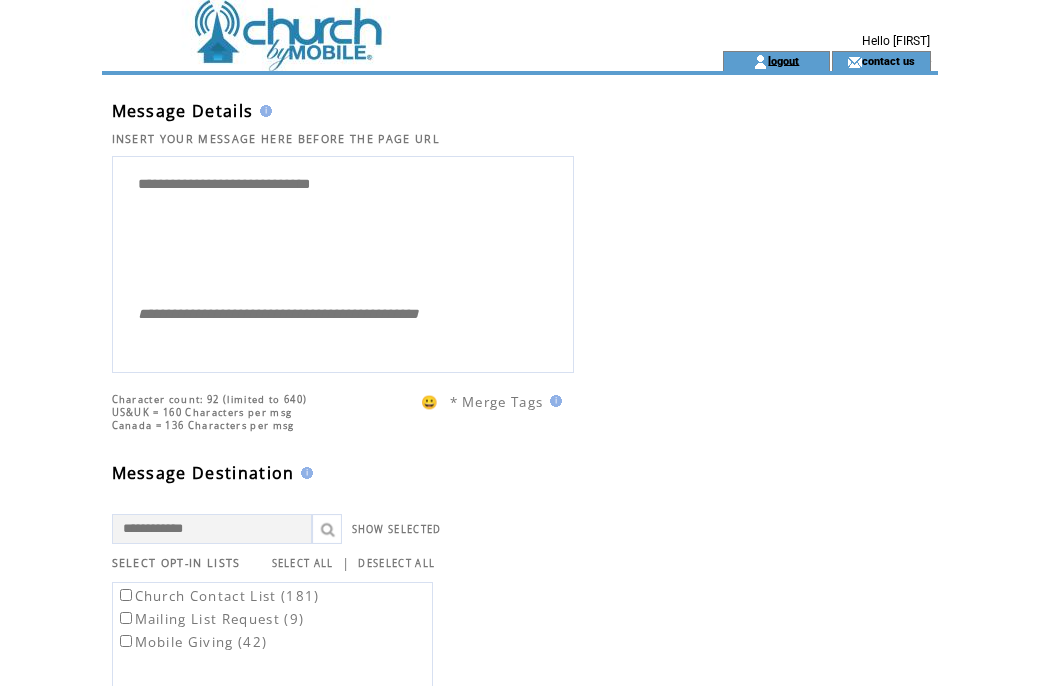 click on "logout" at bounding box center [783, 60] 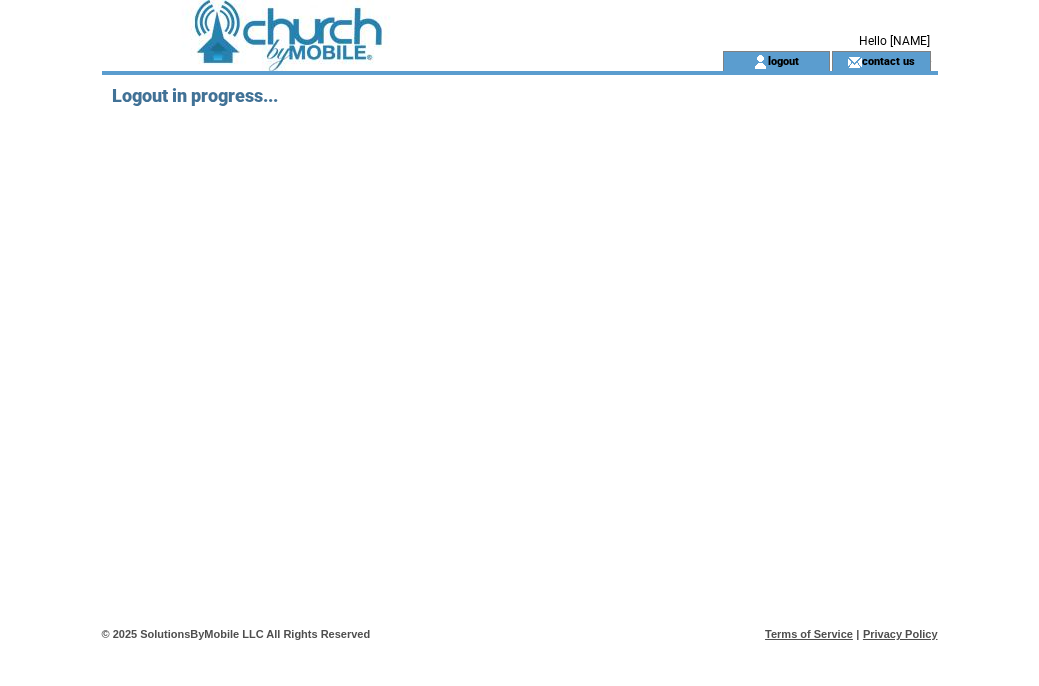 scroll, scrollTop: 0, scrollLeft: 0, axis: both 